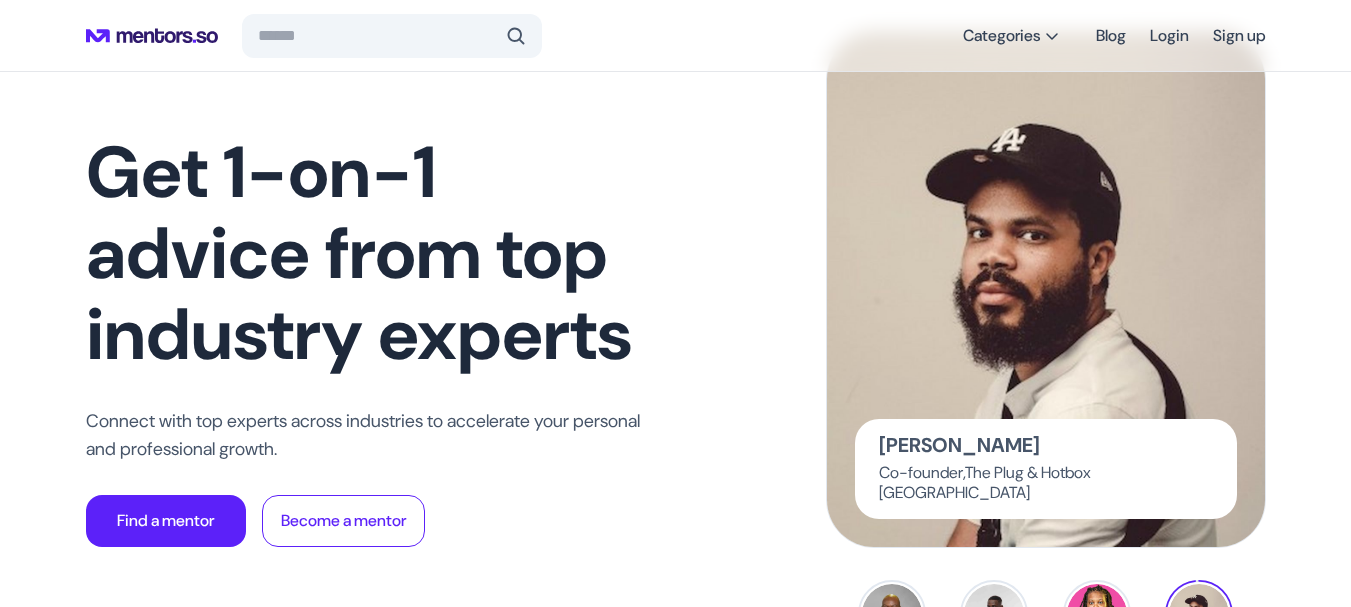 scroll, scrollTop: 400, scrollLeft: 0, axis: vertical 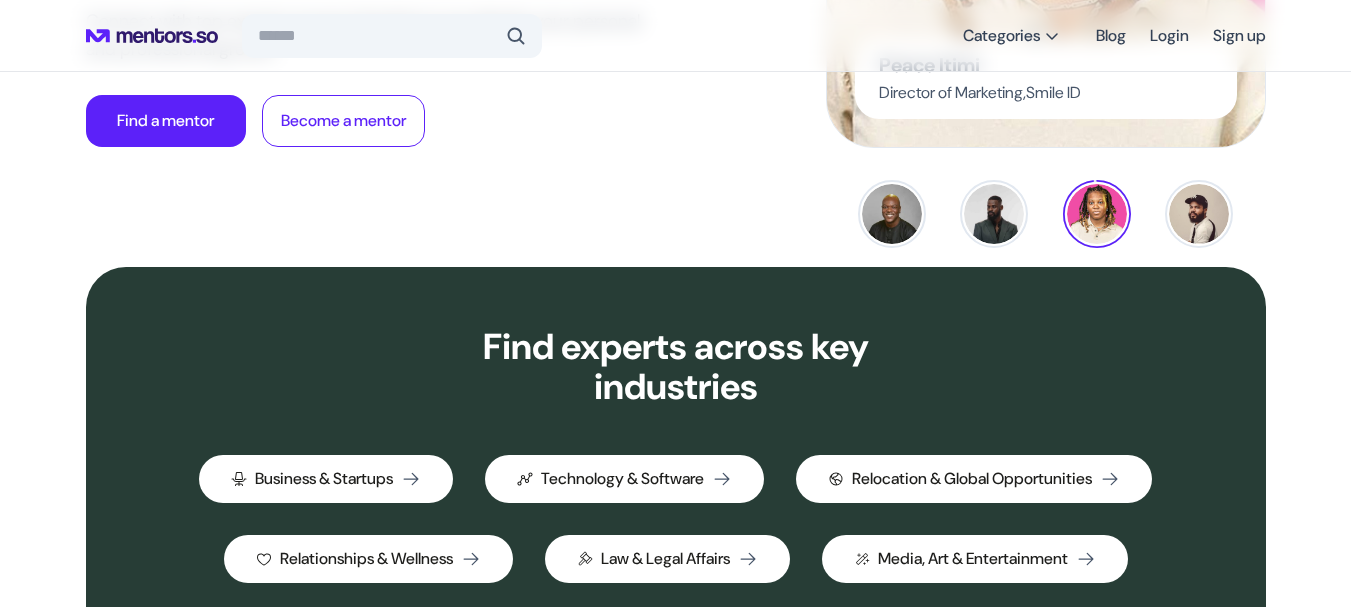 click on "Find experts across key industries Business & Startups Technology & Software Relocation & Global Opportunities Relationships & Wellness Law & Legal Affairs Media, Art & Entertainment Philanthropy & Social Impact" at bounding box center (675, 495) 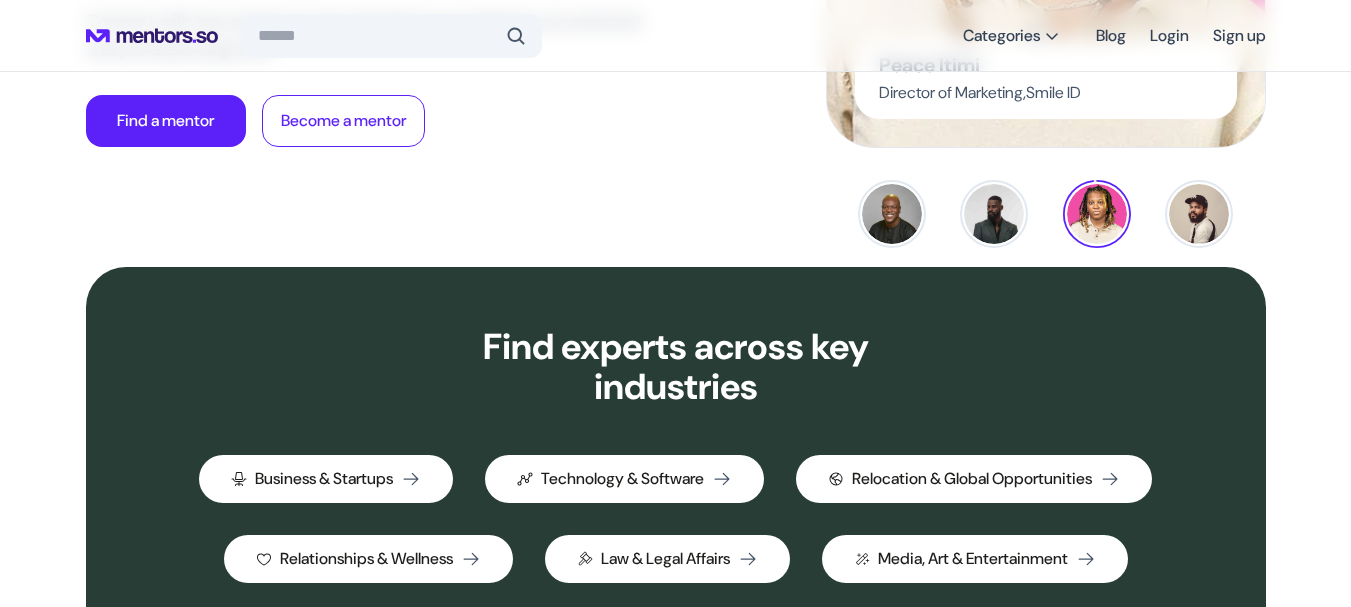 click on "Find experts across key industries Business & Startups Technology & Software Relocation & Global Opportunities Relationships & Wellness Law & Legal Affairs Media, Art & Entertainment Philanthropy & Social Impact" at bounding box center [675, 495] 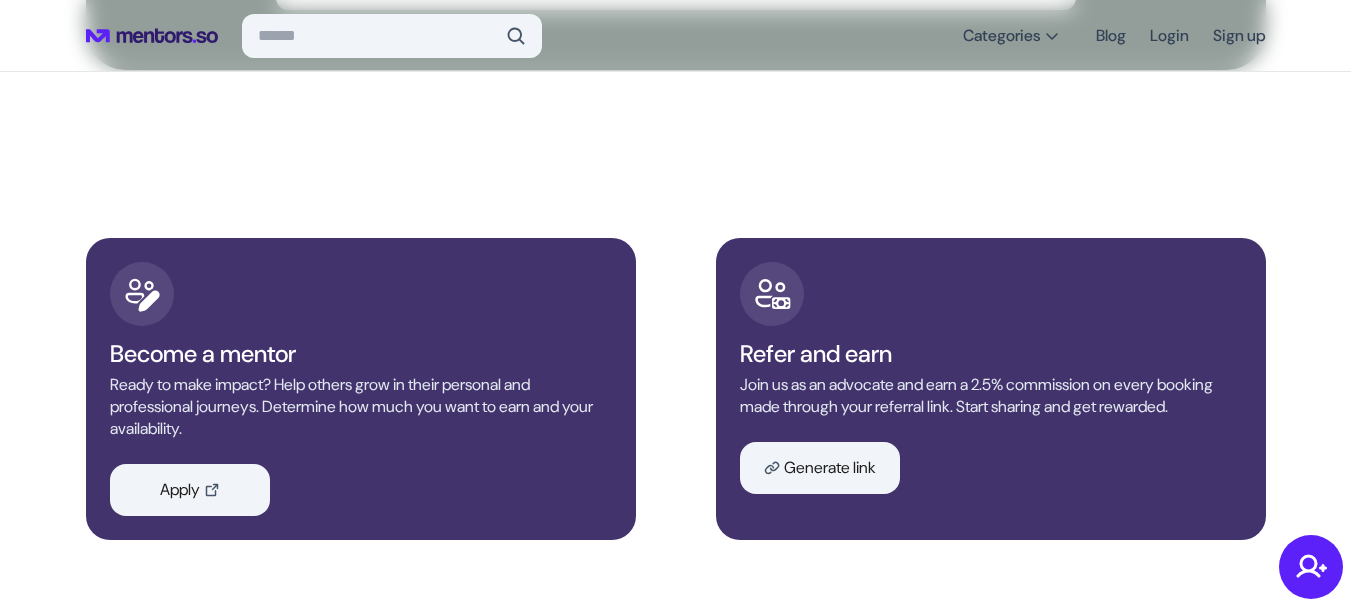 scroll, scrollTop: 9014, scrollLeft: 0, axis: vertical 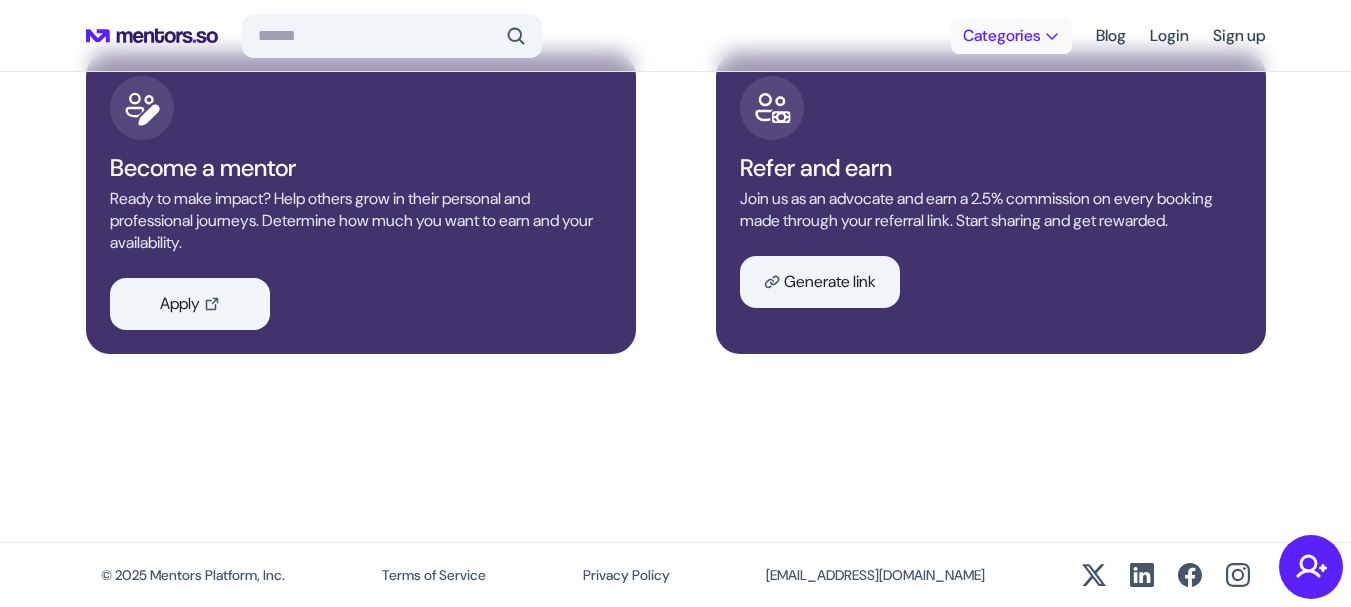 click on "Categories" at bounding box center [1001, 36] 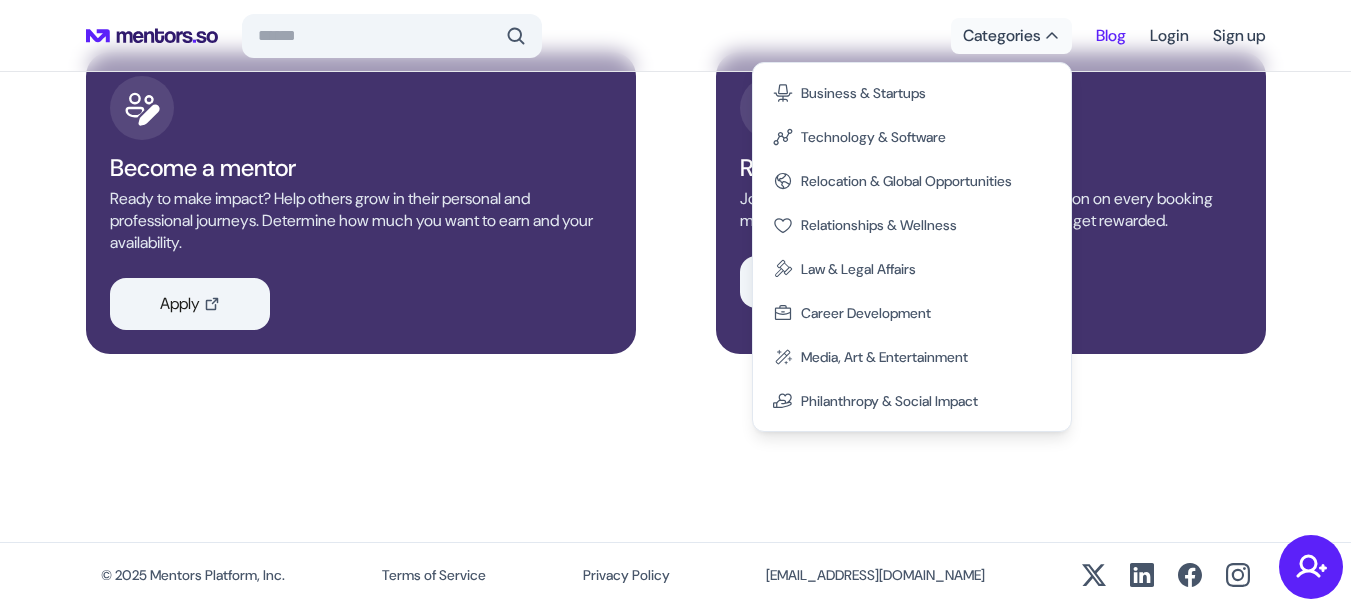 click on "Blog" at bounding box center (1111, 36) 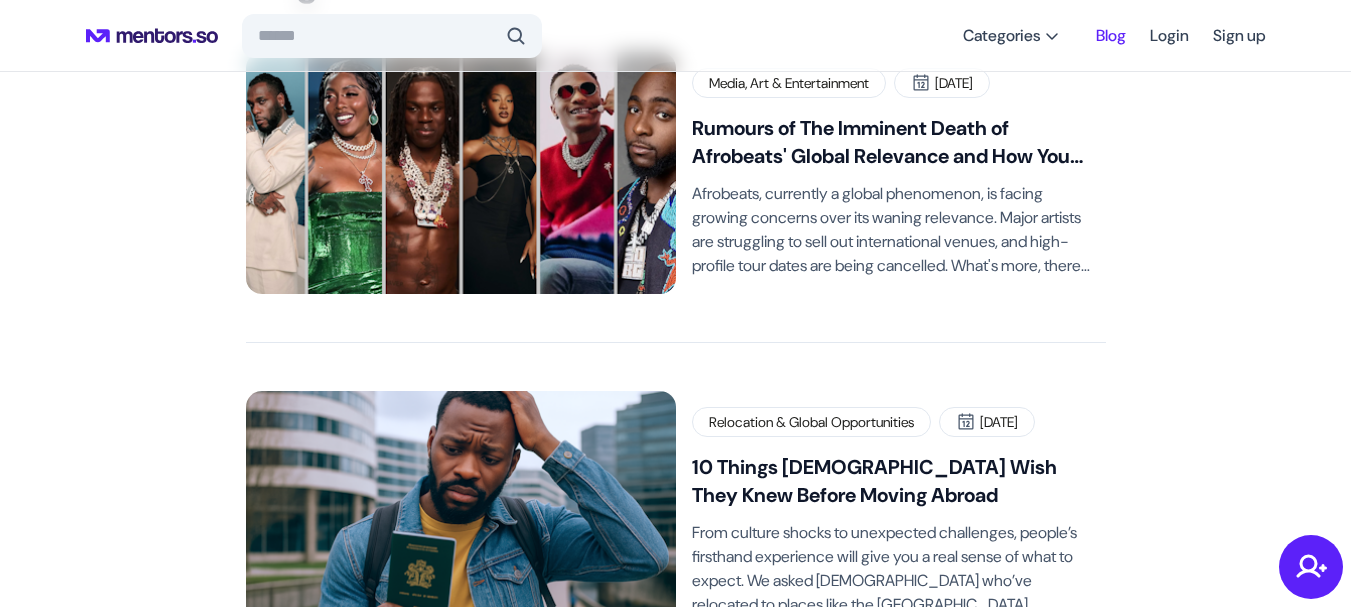 scroll, scrollTop: 56, scrollLeft: 0, axis: vertical 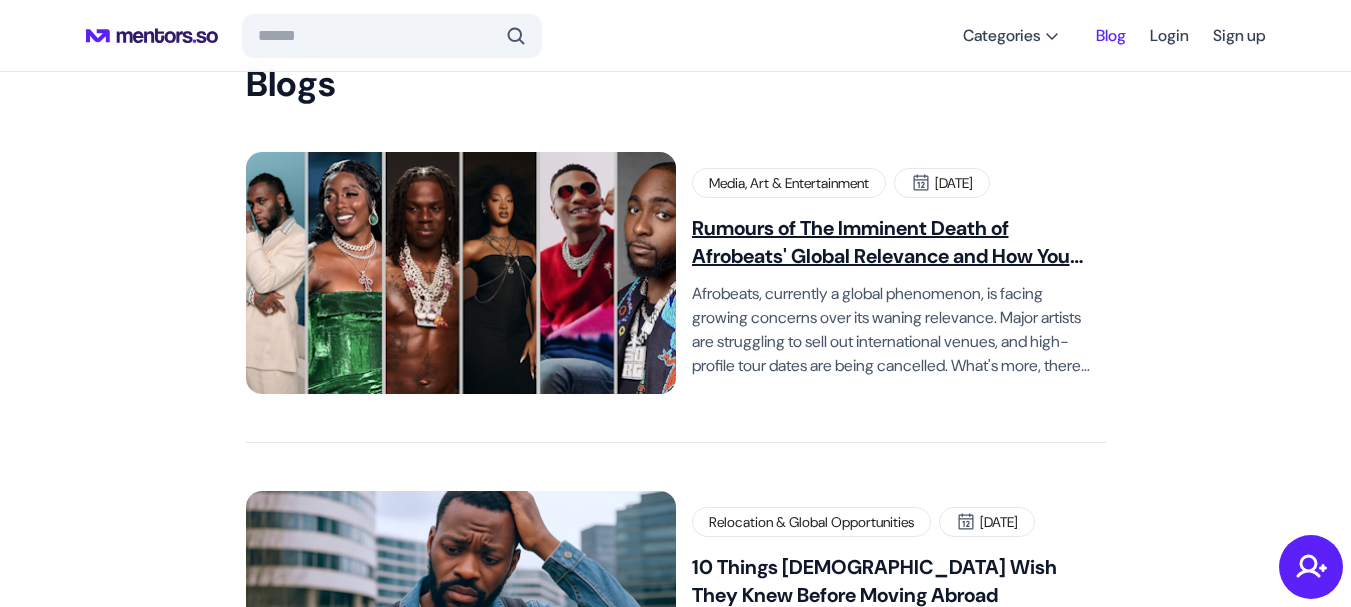 click on "Rumours of The Imminent Death of Afrobeats' Global Relevance and How You Should Navigate it" at bounding box center [891, 242] 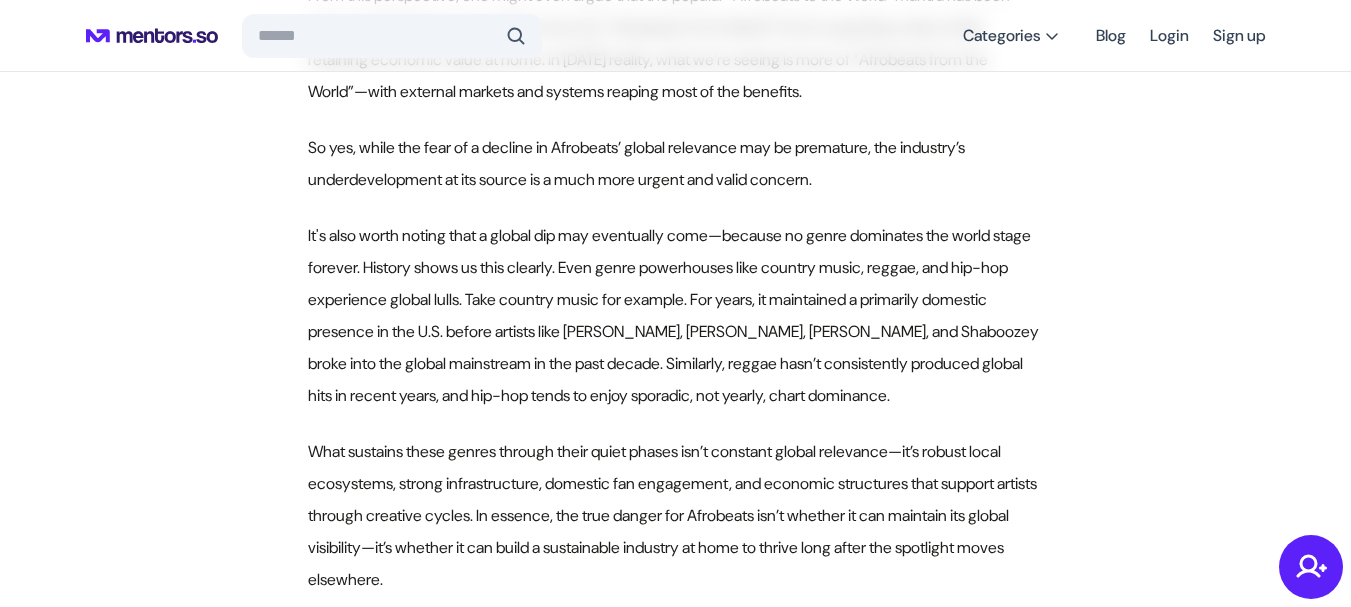 scroll, scrollTop: 4100, scrollLeft: 0, axis: vertical 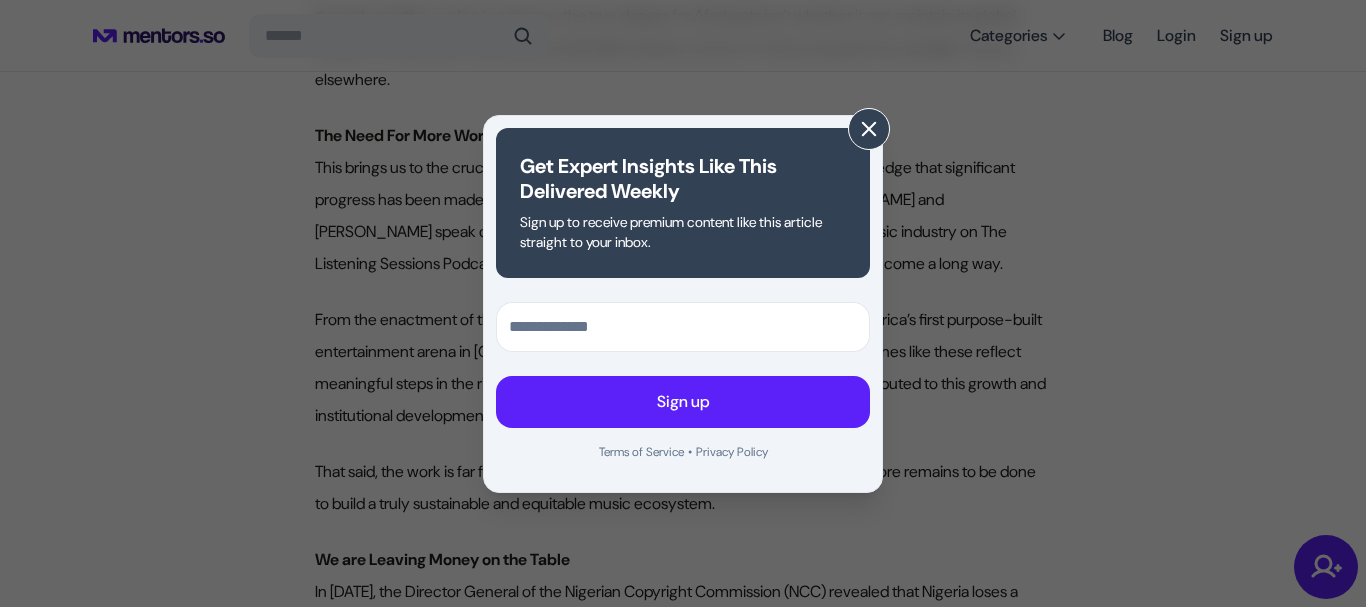 click at bounding box center (869, 129) 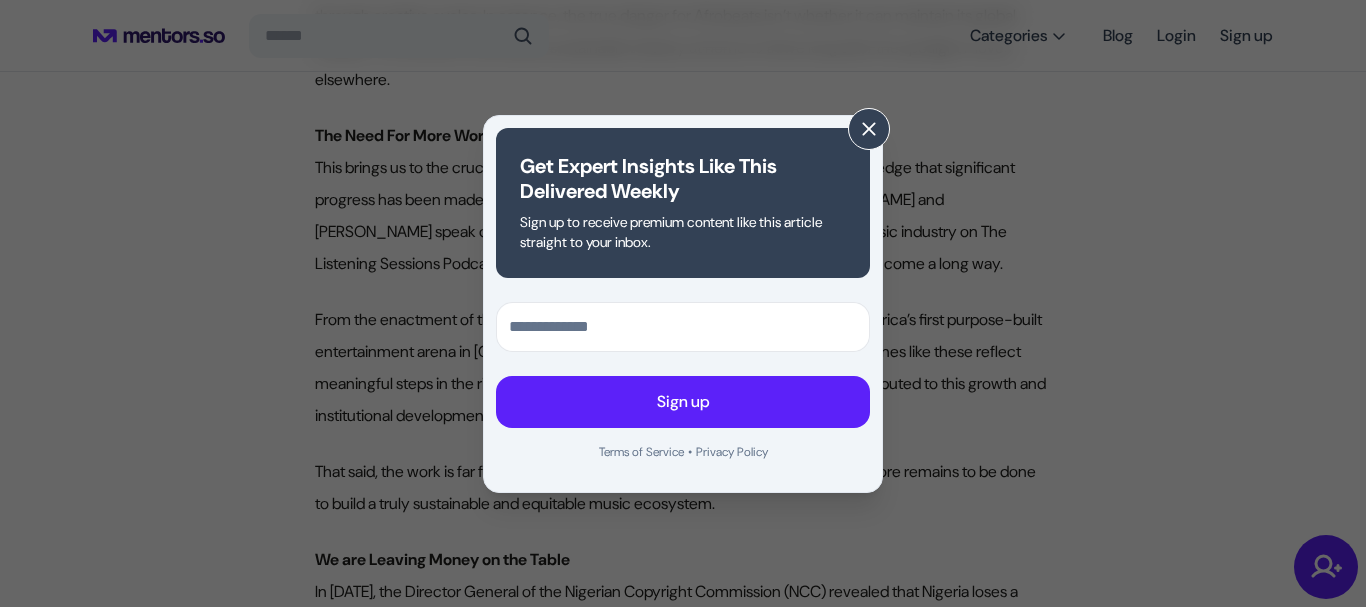 click 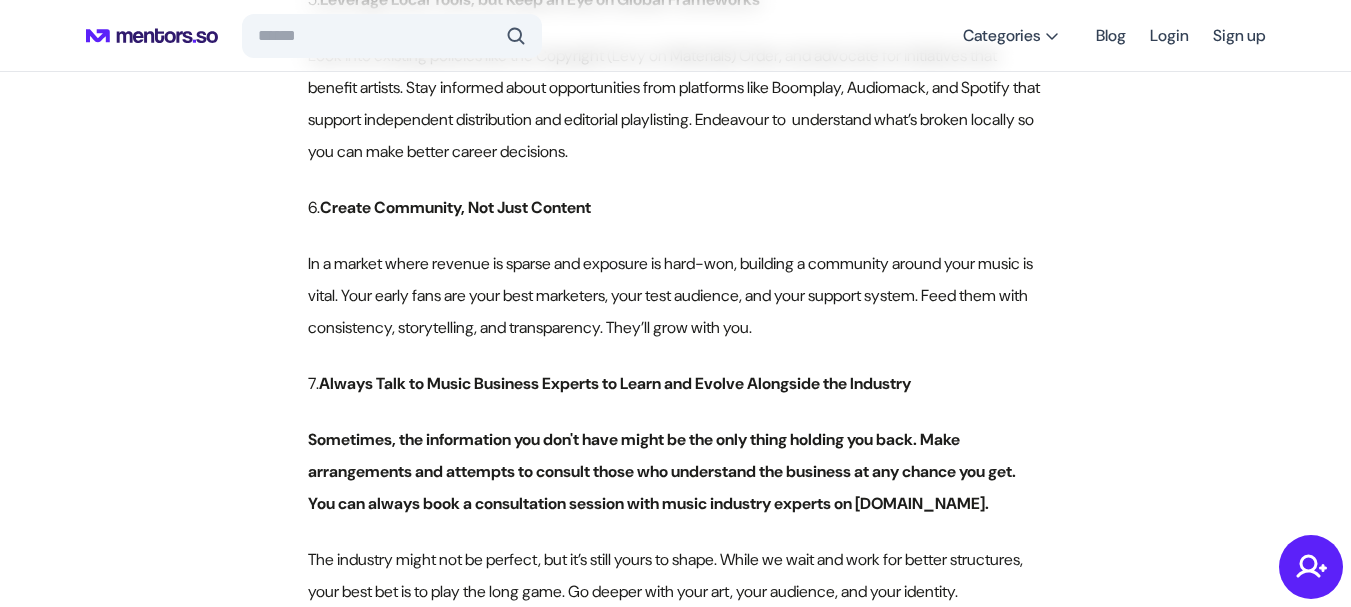 scroll, scrollTop: 7472, scrollLeft: 0, axis: vertical 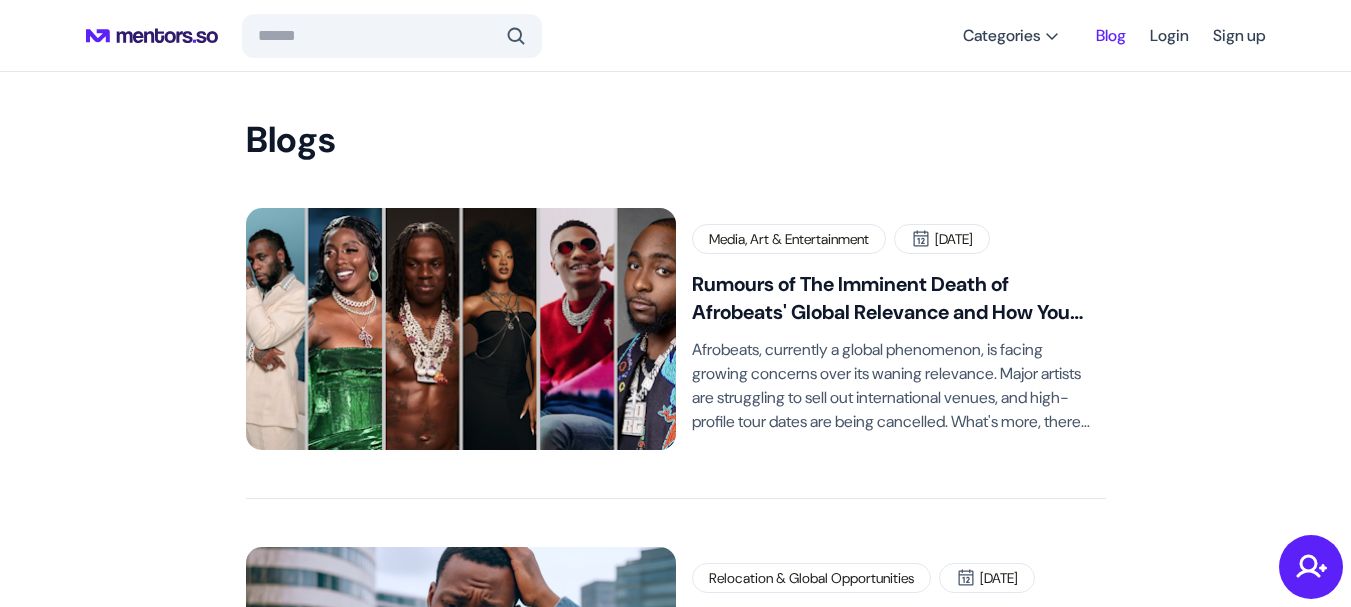 click 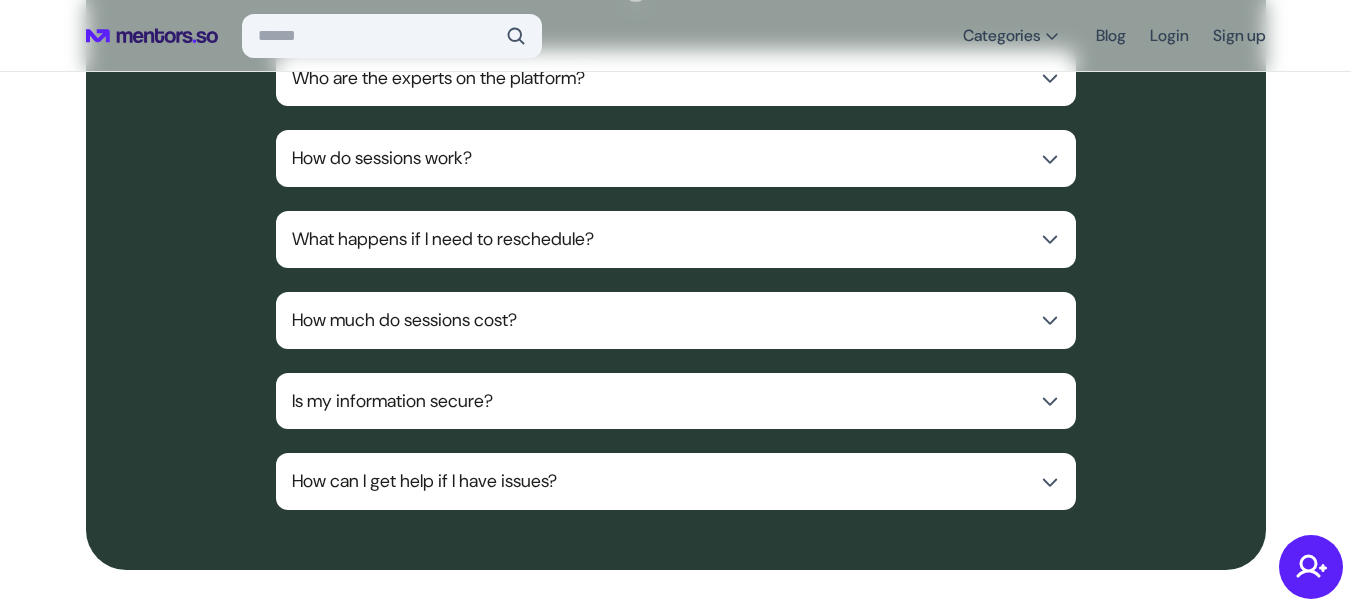 scroll, scrollTop: 8400, scrollLeft: 0, axis: vertical 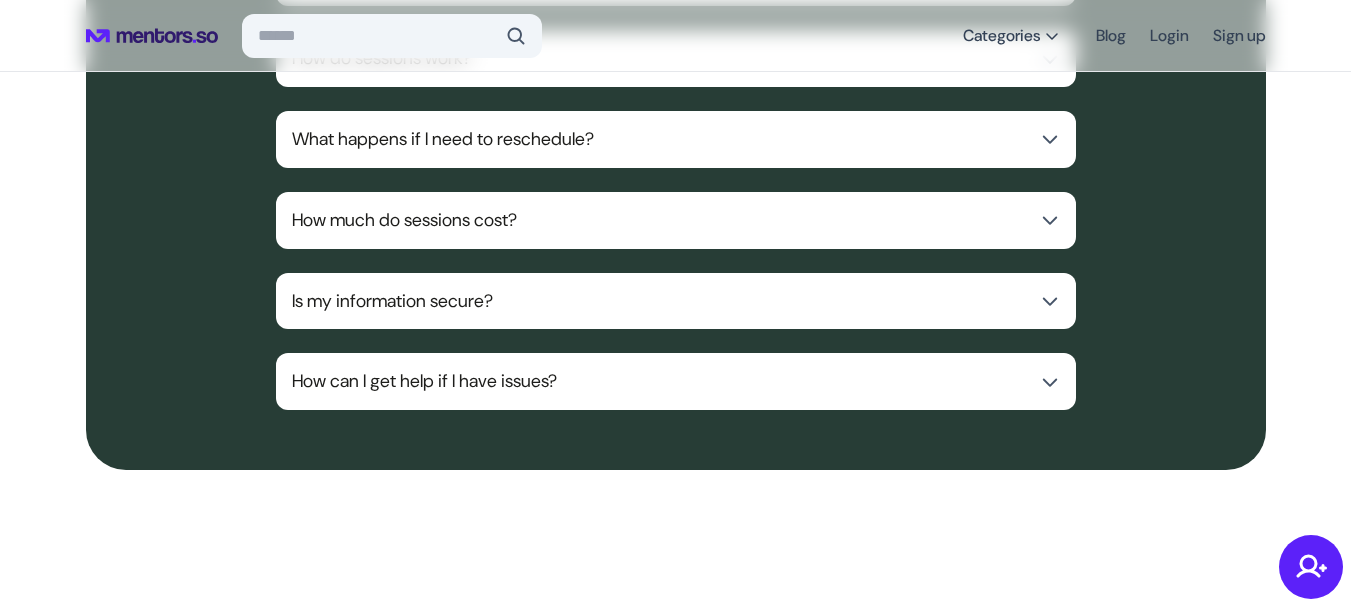 click at bounding box center (1050, 220) 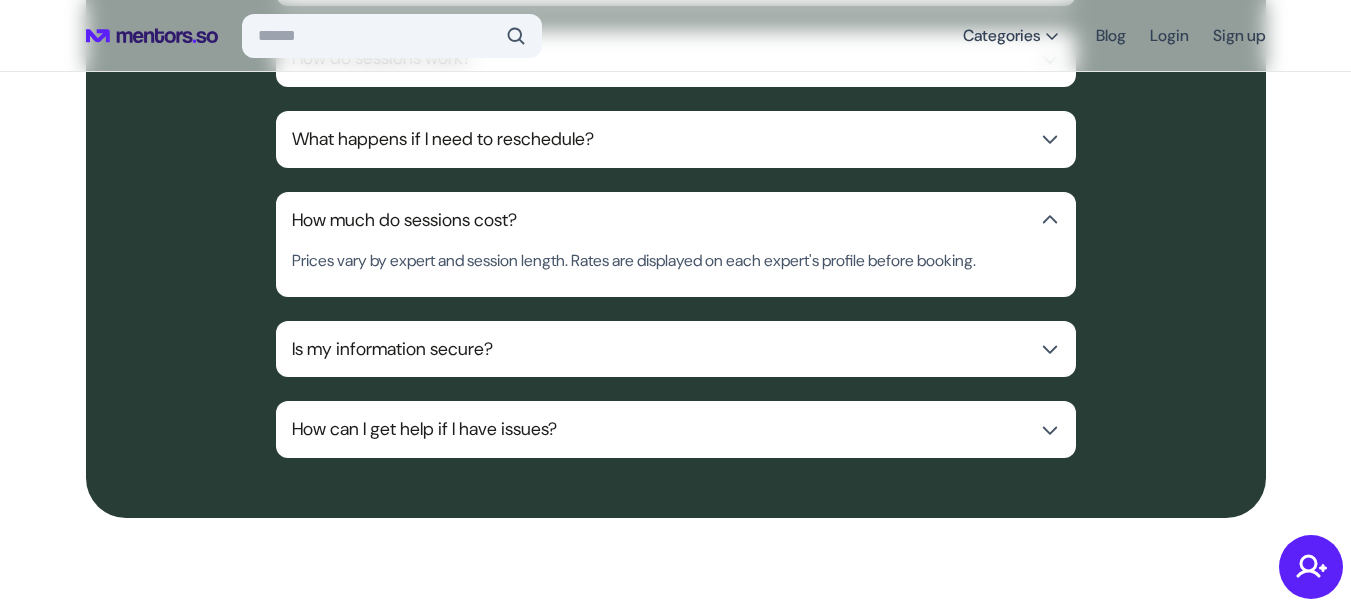 scroll, scrollTop: 8200, scrollLeft: 0, axis: vertical 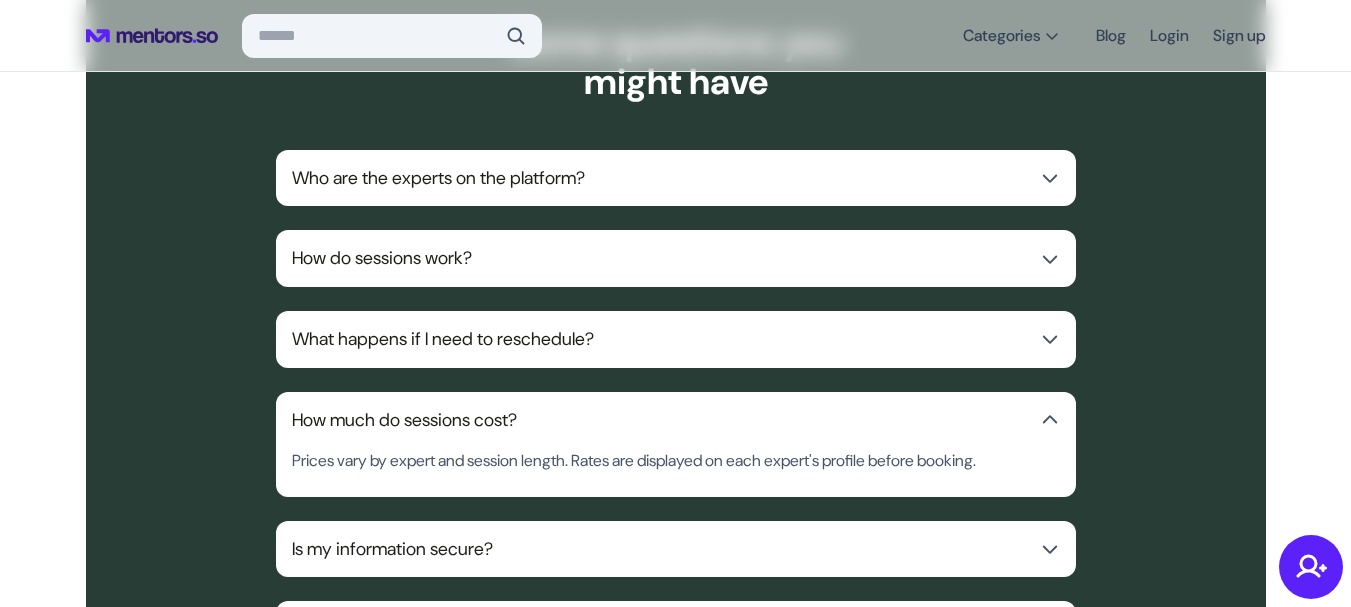 click on "Who are the experts on the platform?" 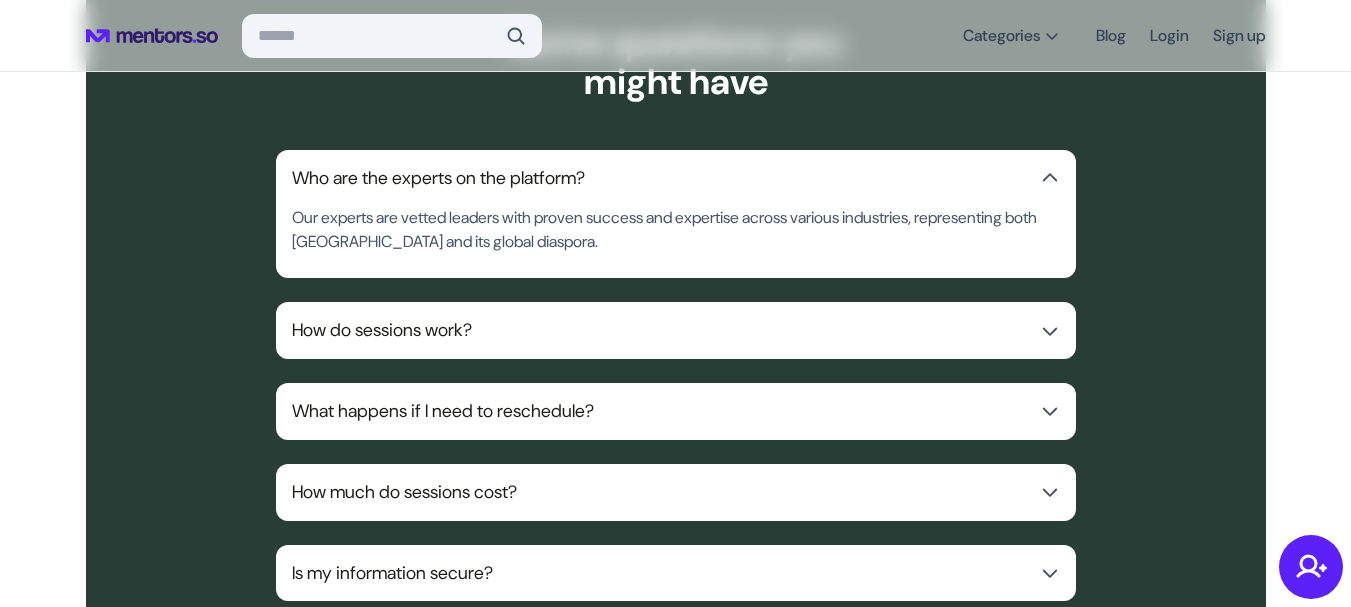click on "How do sessions work?" 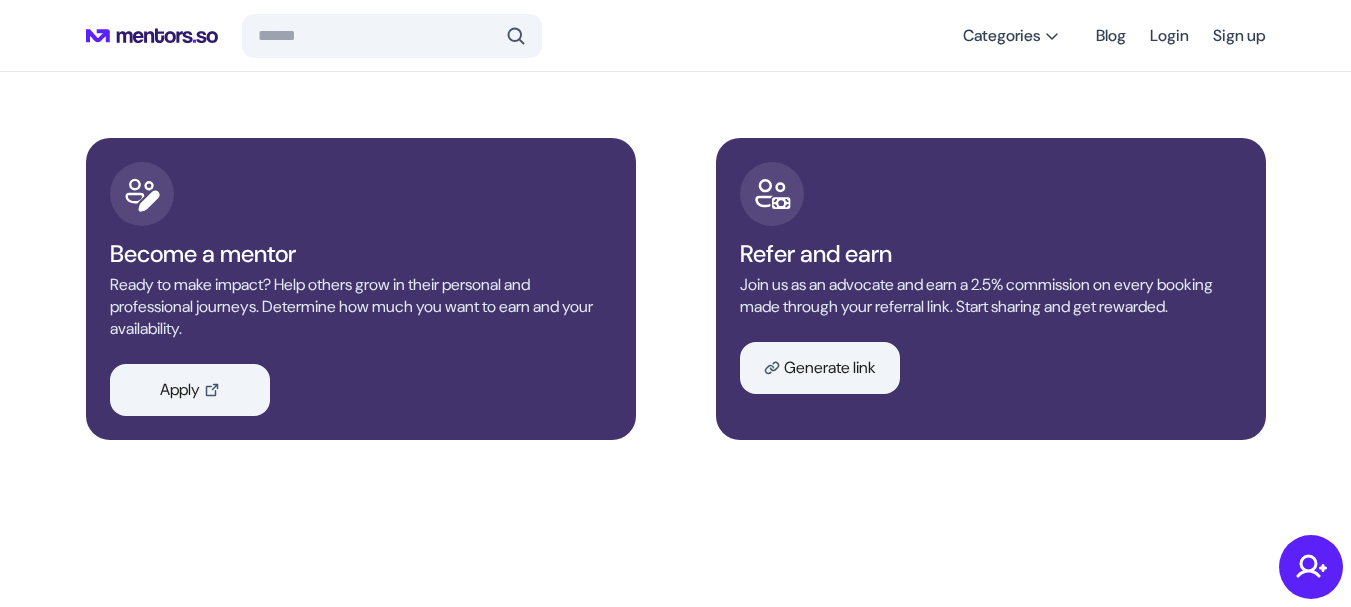 scroll, scrollTop: 9014, scrollLeft: 0, axis: vertical 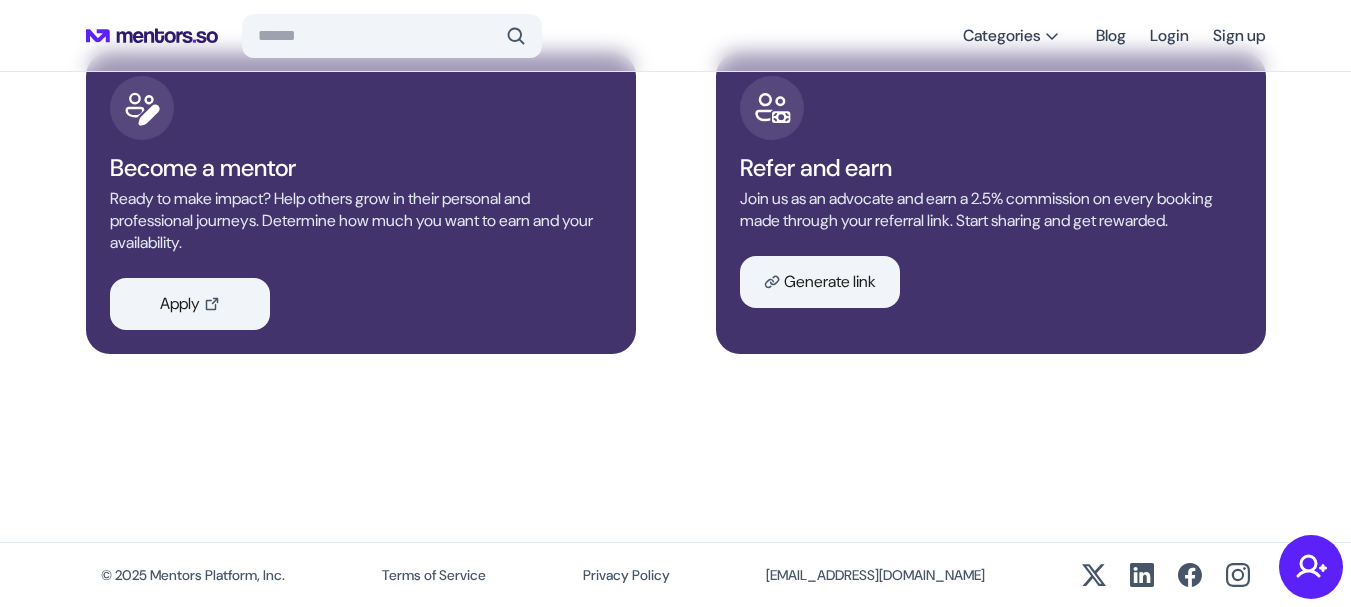 click 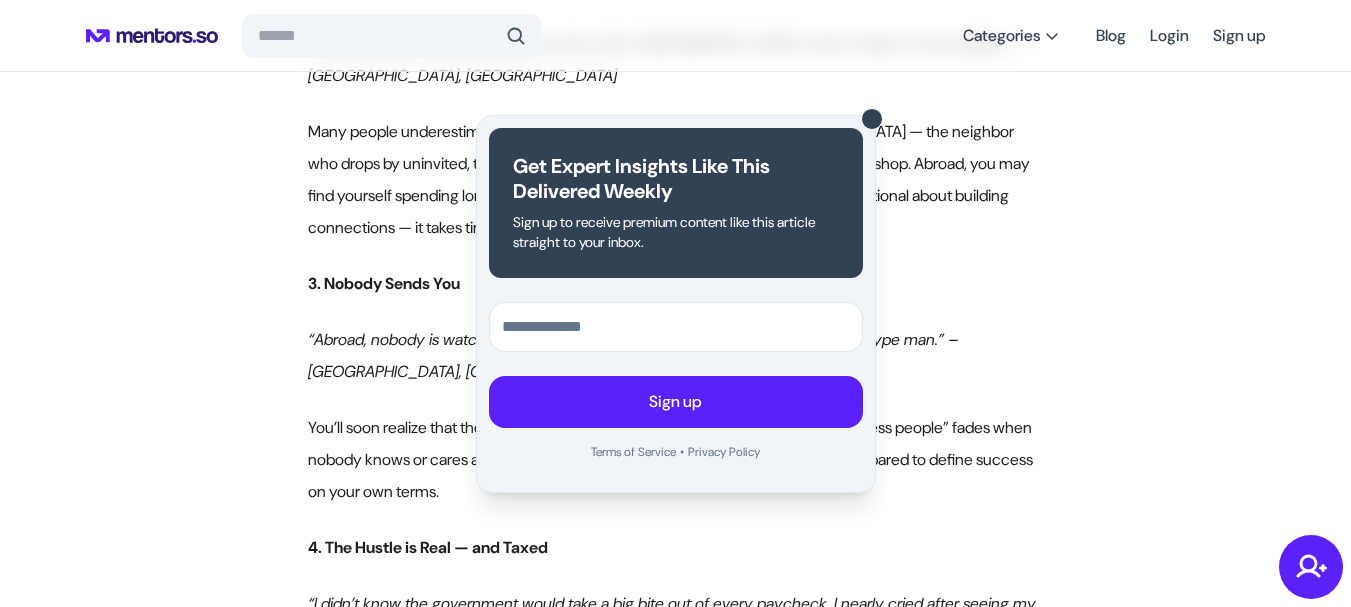 scroll, scrollTop: 2100, scrollLeft: 0, axis: vertical 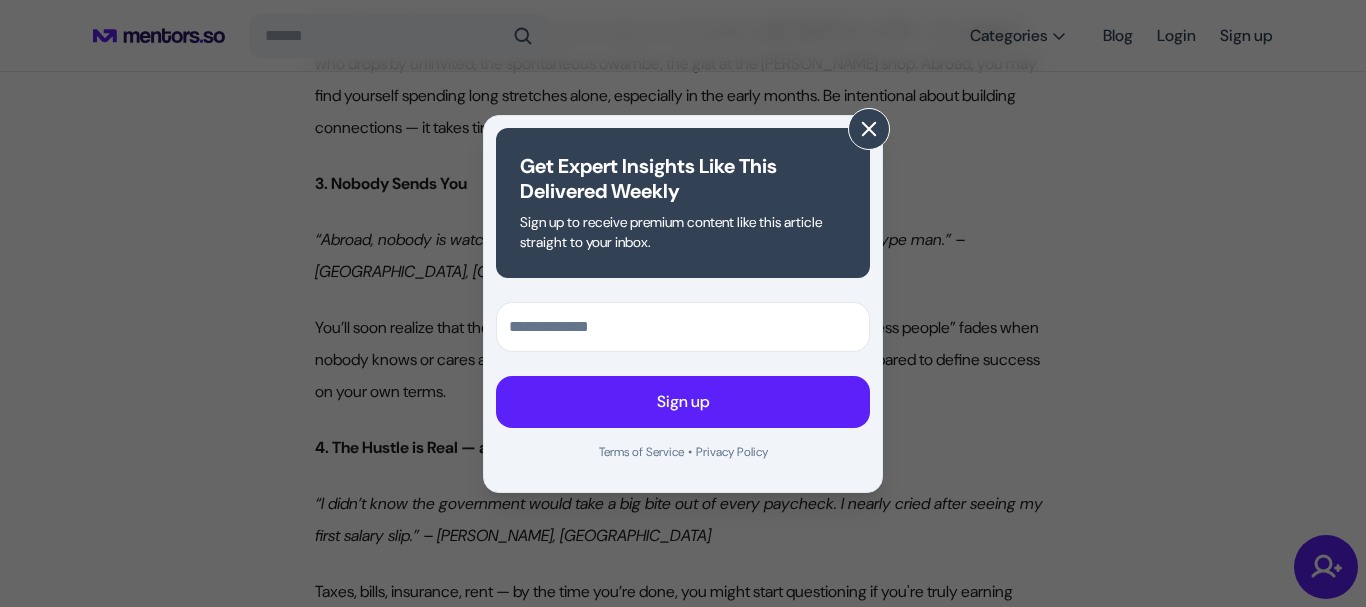 click at bounding box center (869, 129) 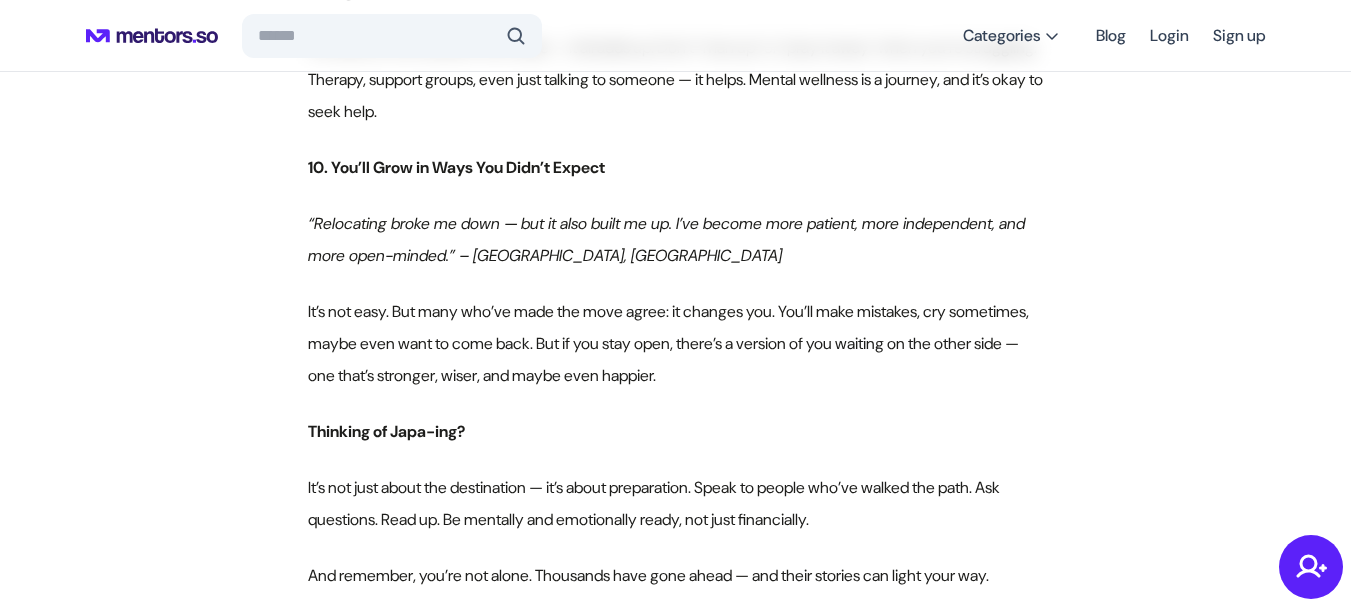 scroll, scrollTop: 4100, scrollLeft: 0, axis: vertical 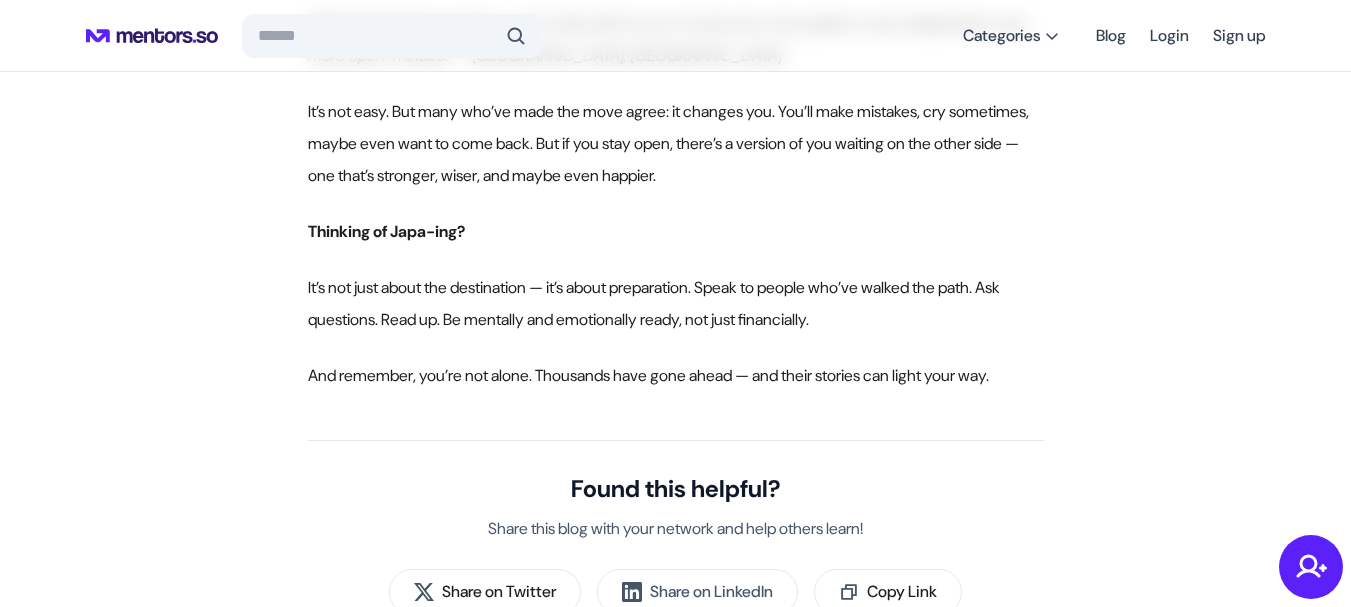 click on "It’s not just about the destination — it’s about preparation. Speak to people who’ve walked the path. Ask questions. Read up. Be mentally and emotionally ready, not just financially." at bounding box center (676, 304) 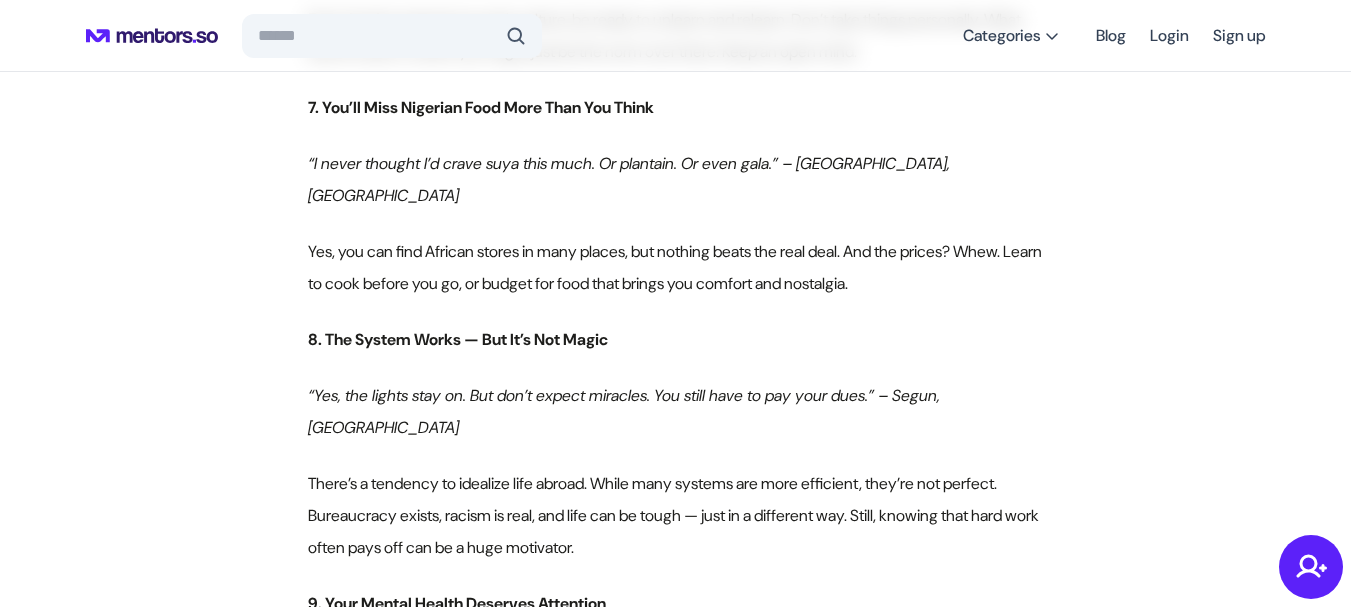 scroll, scrollTop: 2900, scrollLeft: 0, axis: vertical 